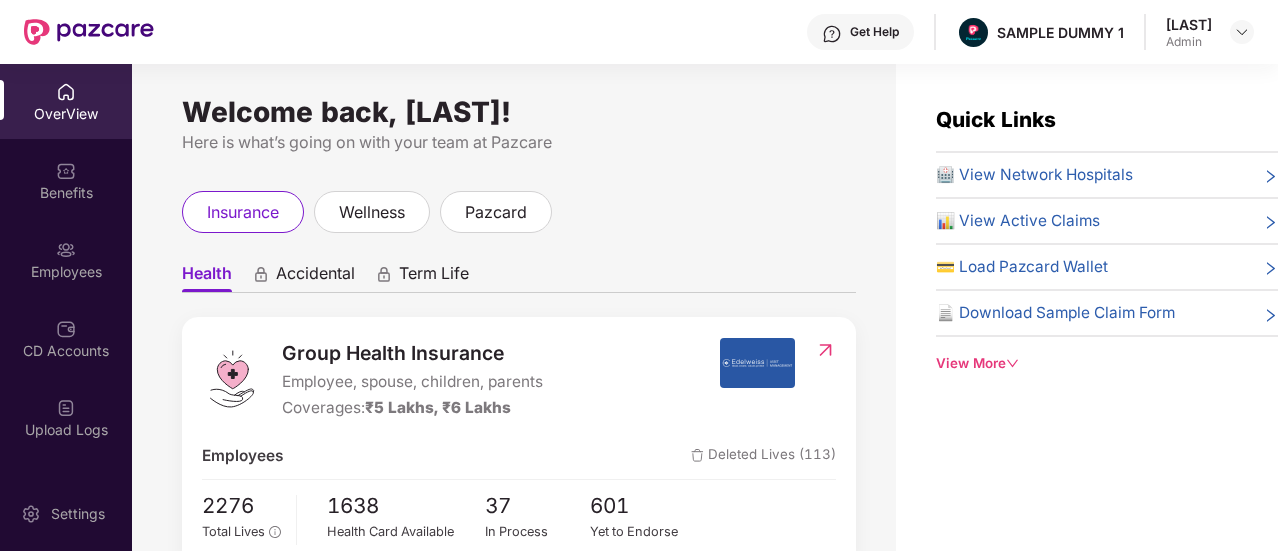 scroll, scrollTop: 0, scrollLeft: 0, axis: both 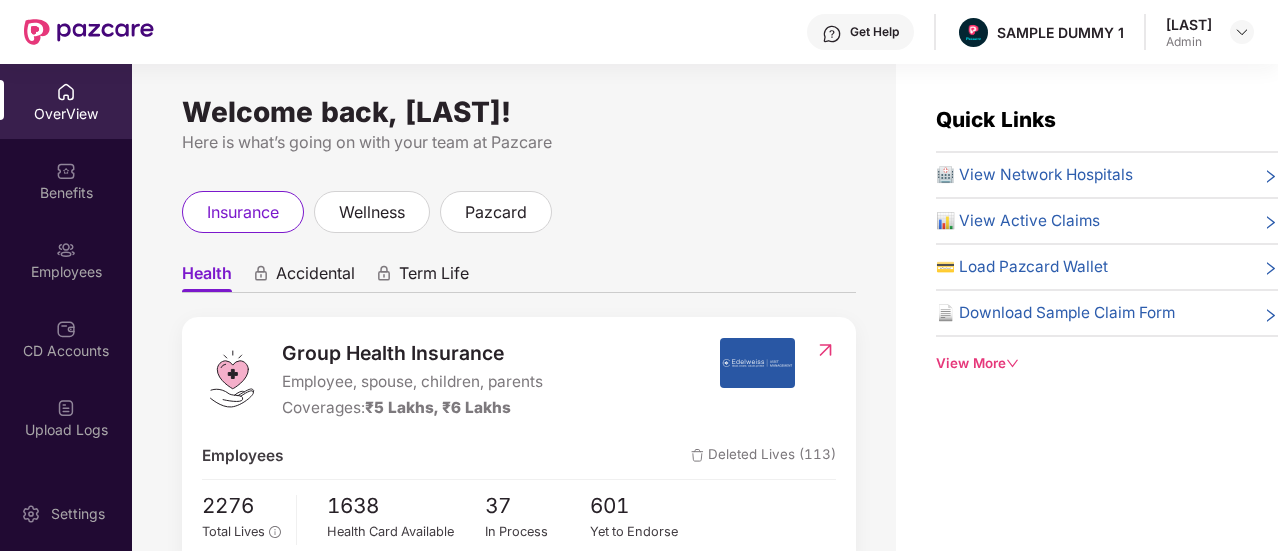 click on "View More" at bounding box center (1107, 363) 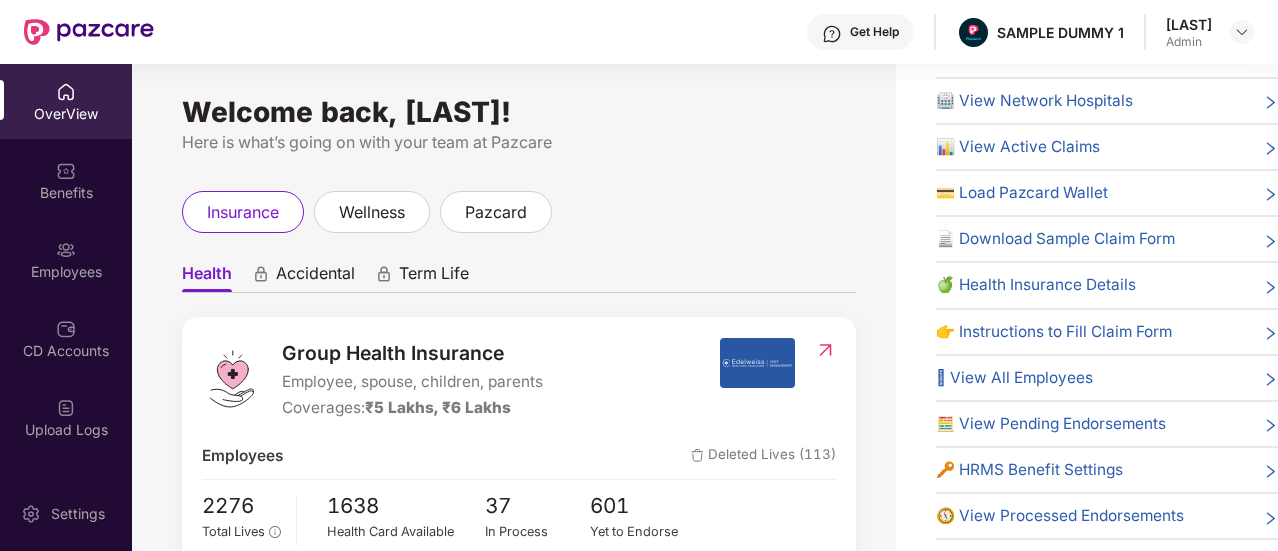 scroll, scrollTop: 0, scrollLeft: 0, axis: both 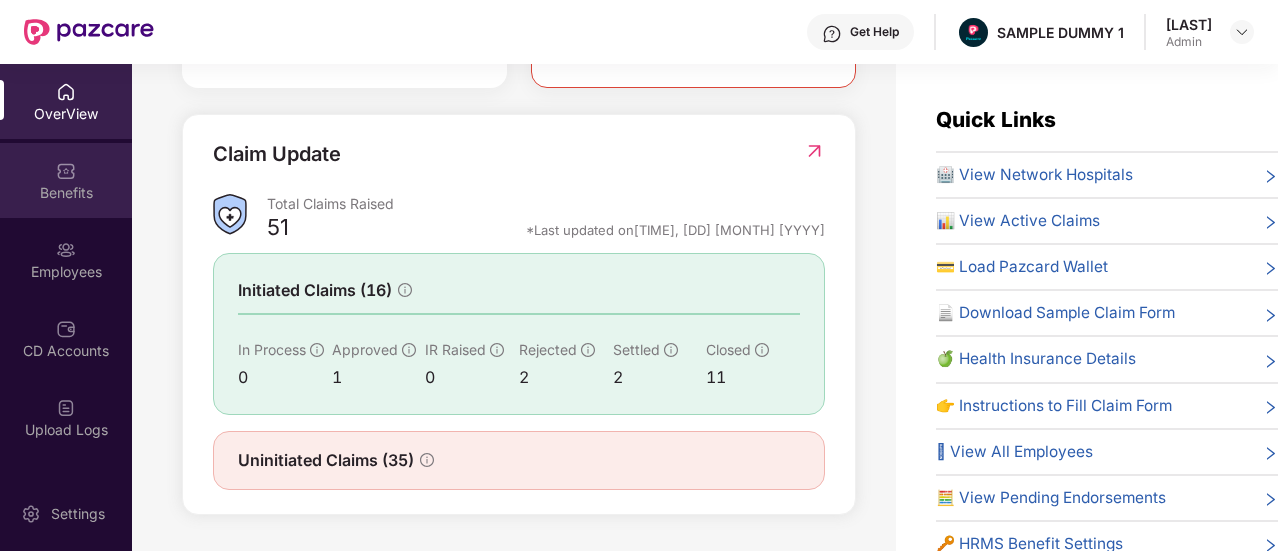 click on "Benefits" at bounding box center [66, 193] 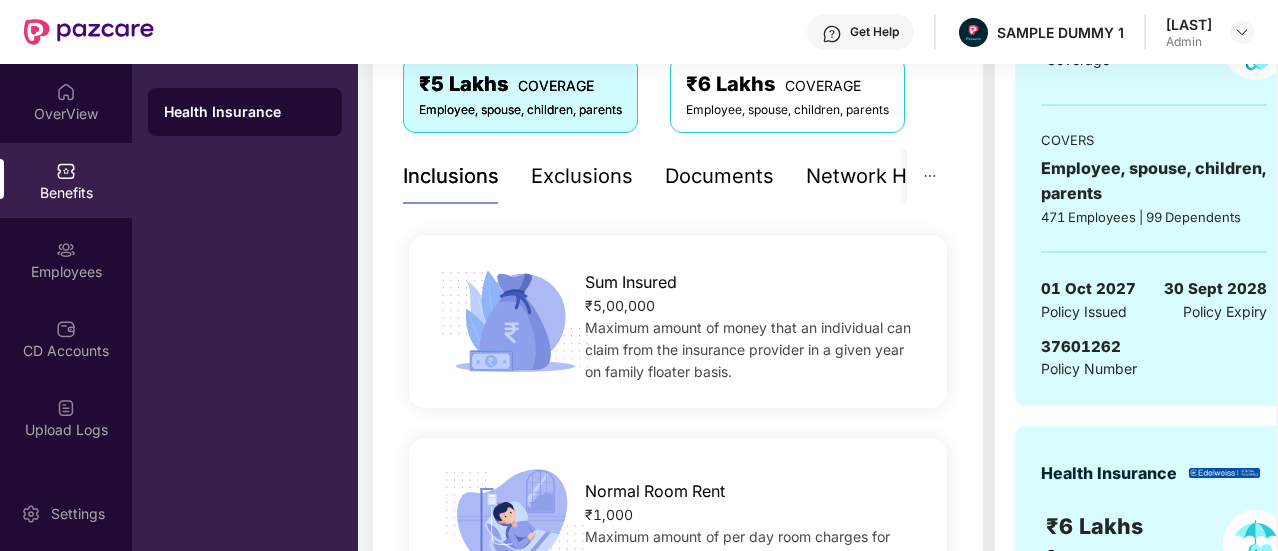 scroll, scrollTop: 330, scrollLeft: 0, axis: vertical 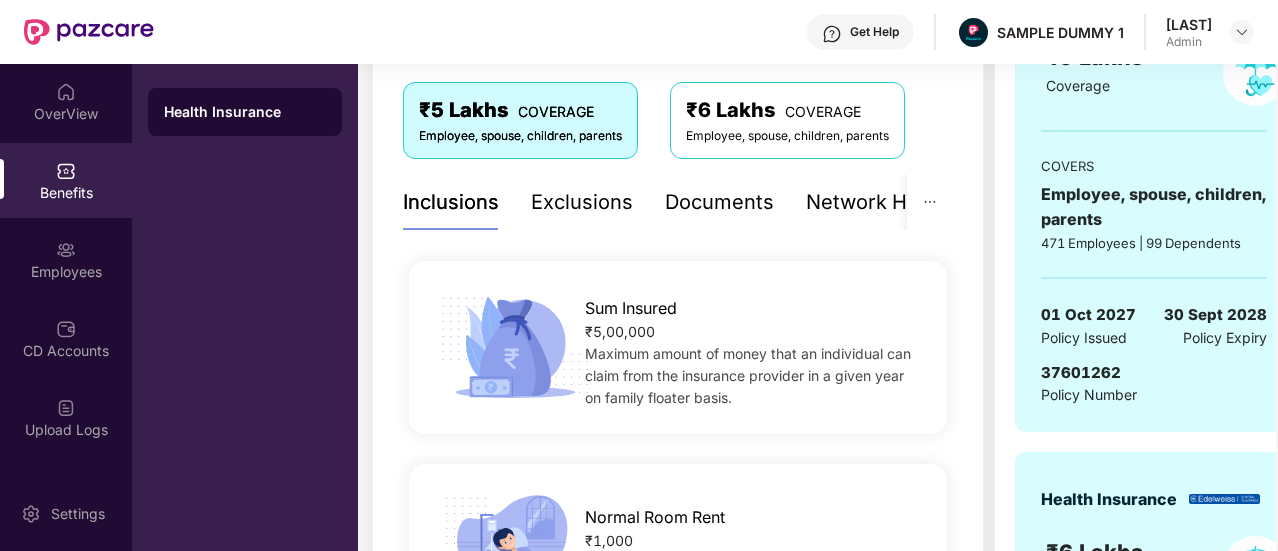 click on "Exclusions" at bounding box center [582, 202] 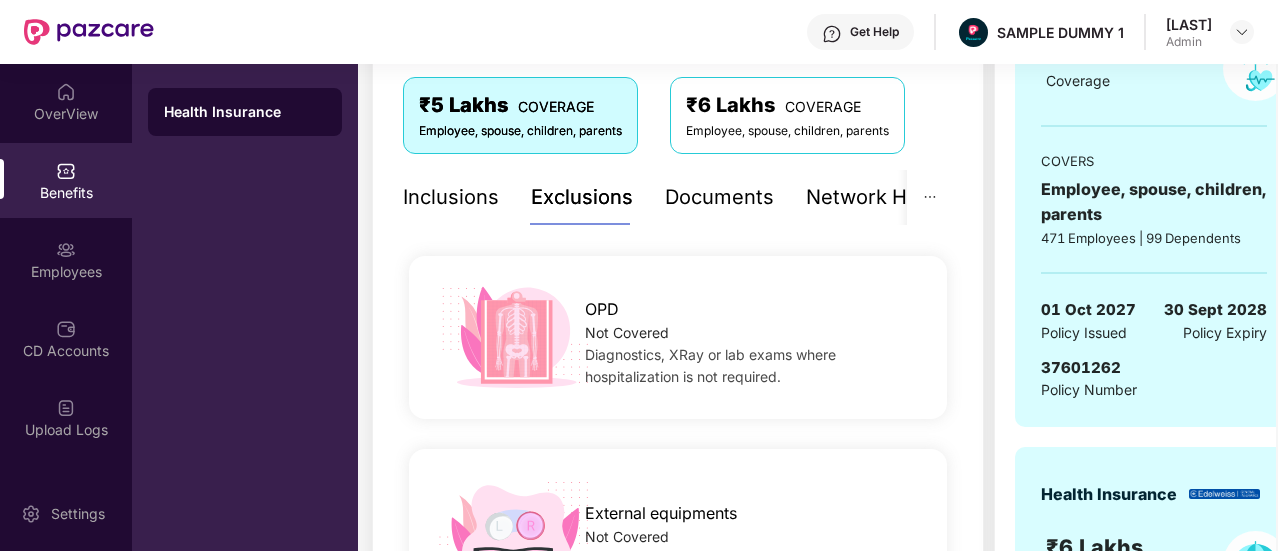scroll, scrollTop: 332, scrollLeft: 0, axis: vertical 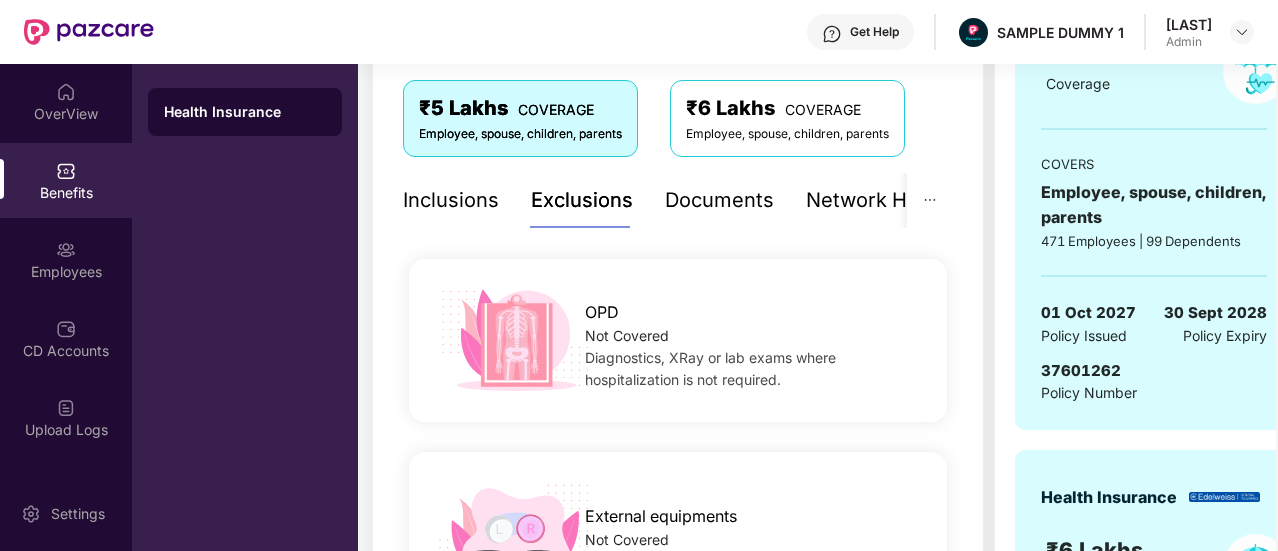 click on "Documents" at bounding box center [719, 200] 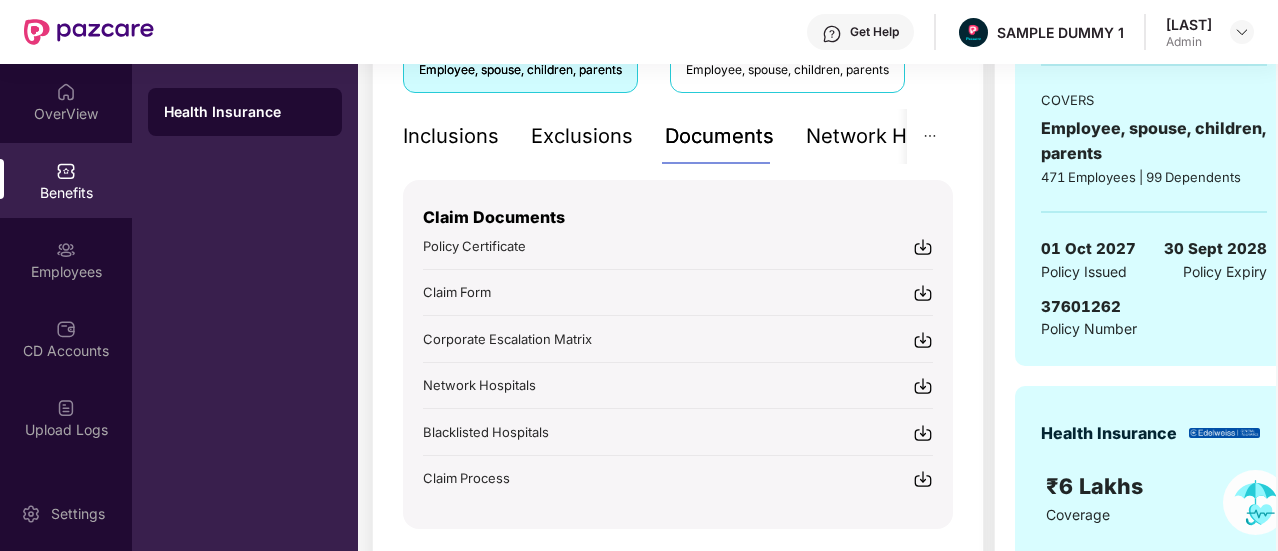 scroll, scrollTop: 413, scrollLeft: 0, axis: vertical 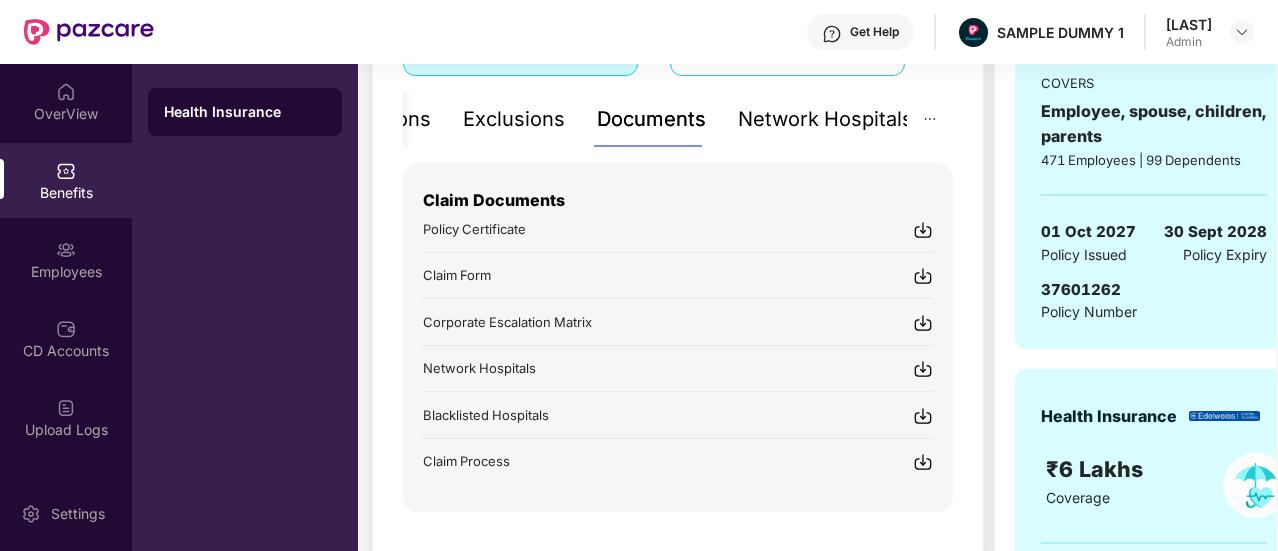 click on "Network Hospitals" at bounding box center (825, 119) 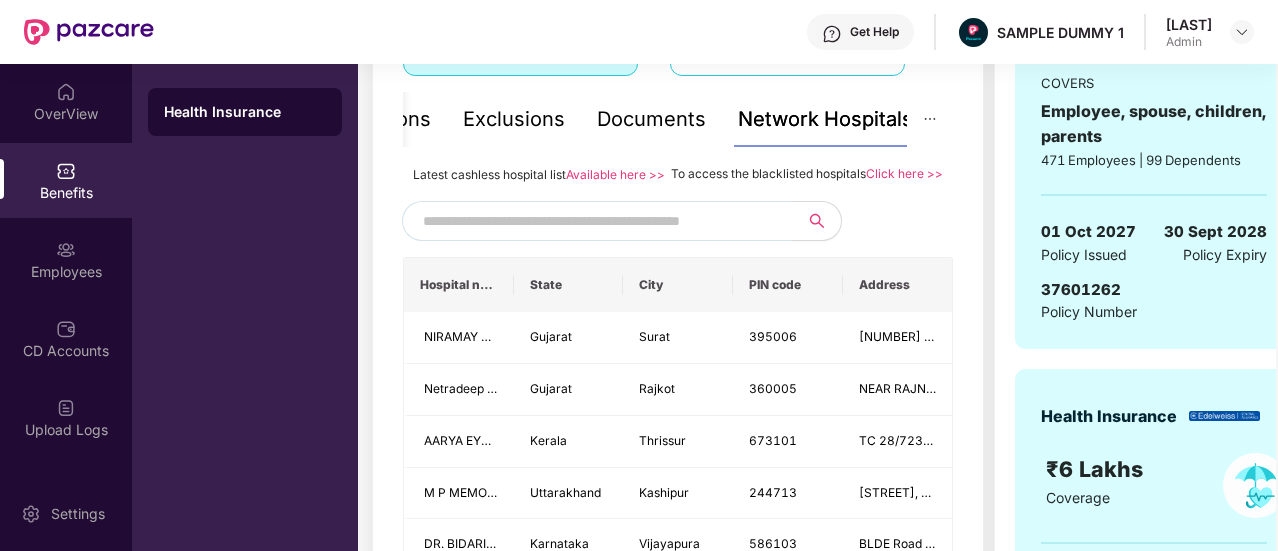 click at bounding box center [594, 221] 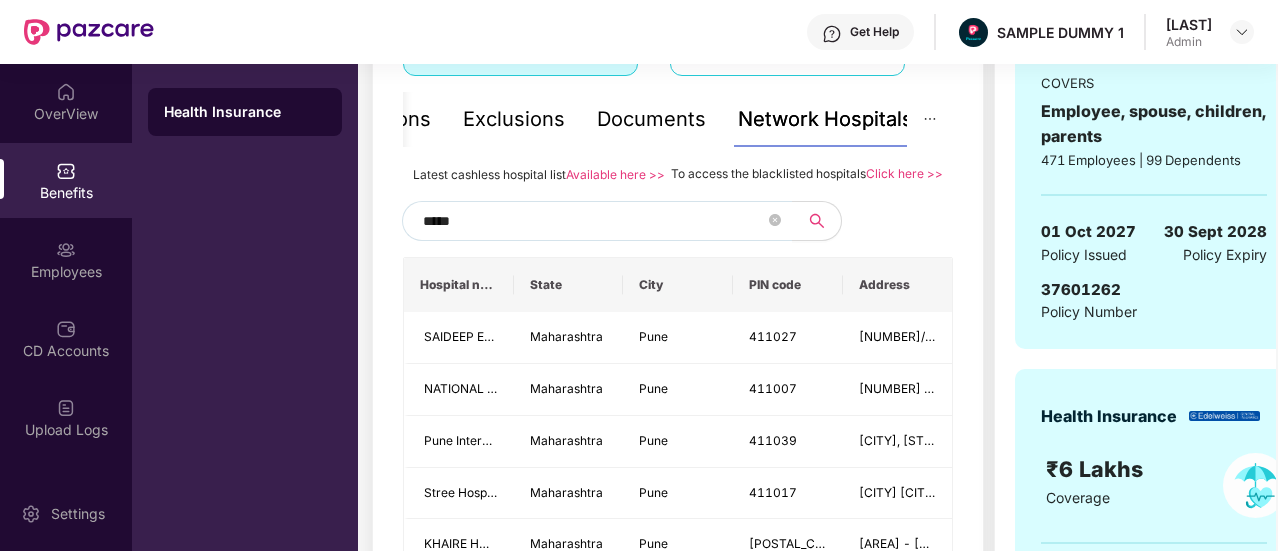 type on "******" 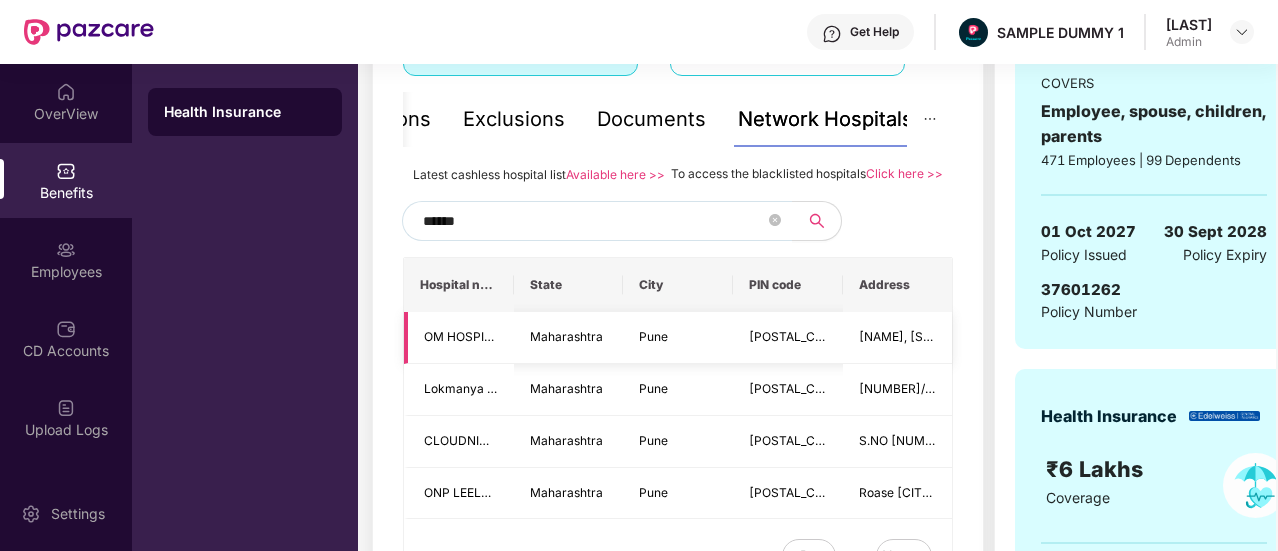 scroll, scrollTop: 430, scrollLeft: 0, axis: vertical 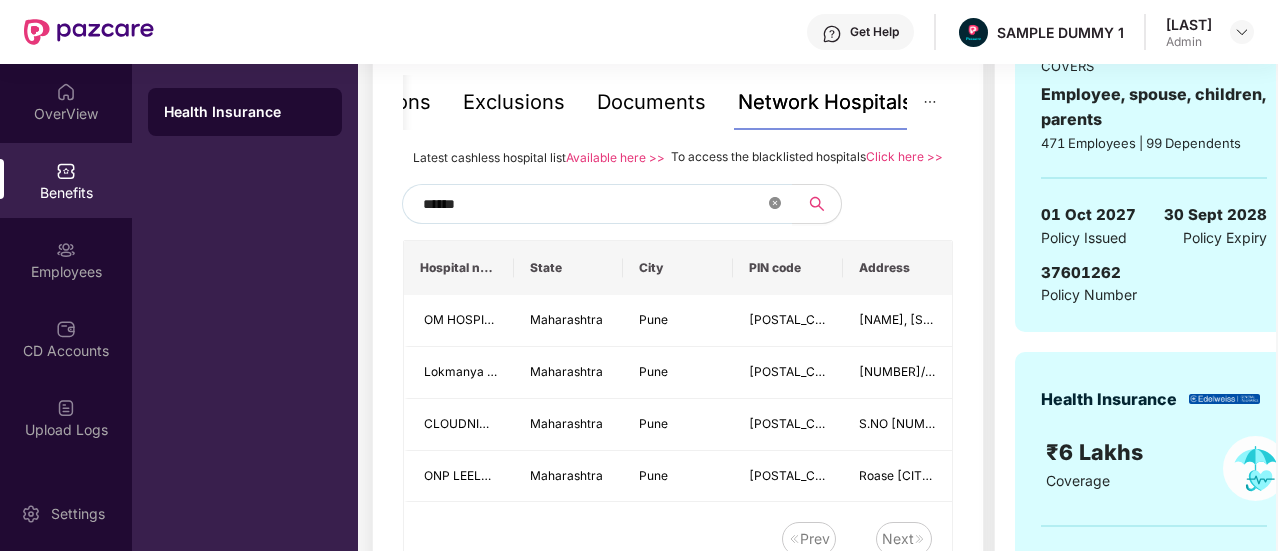 click 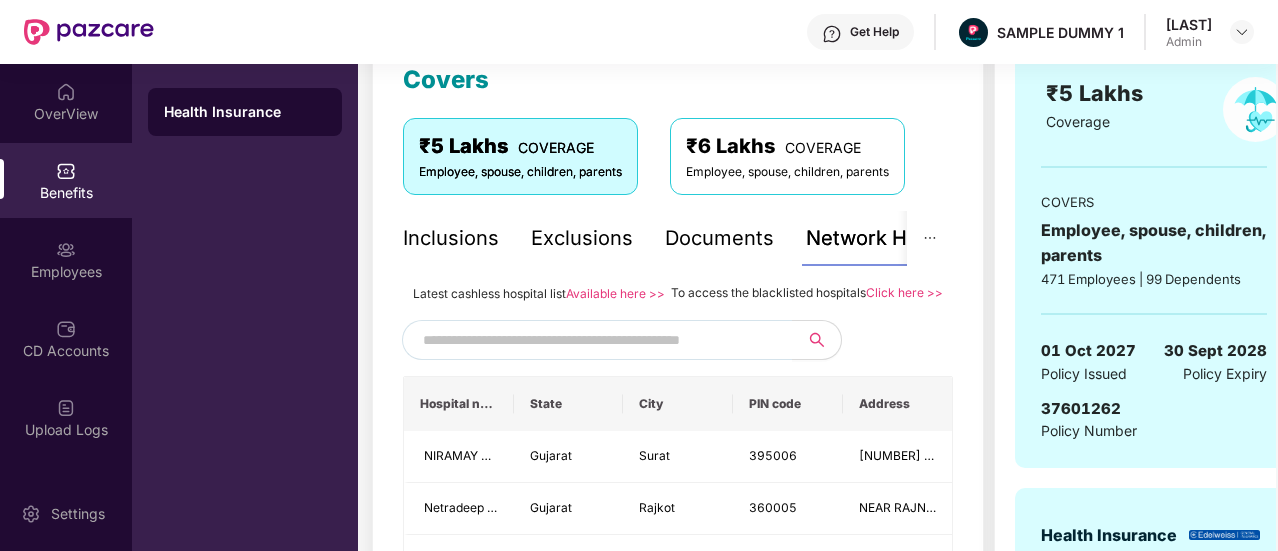 scroll, scrollTop: 284, scrollLeft: 0, axis: vertical 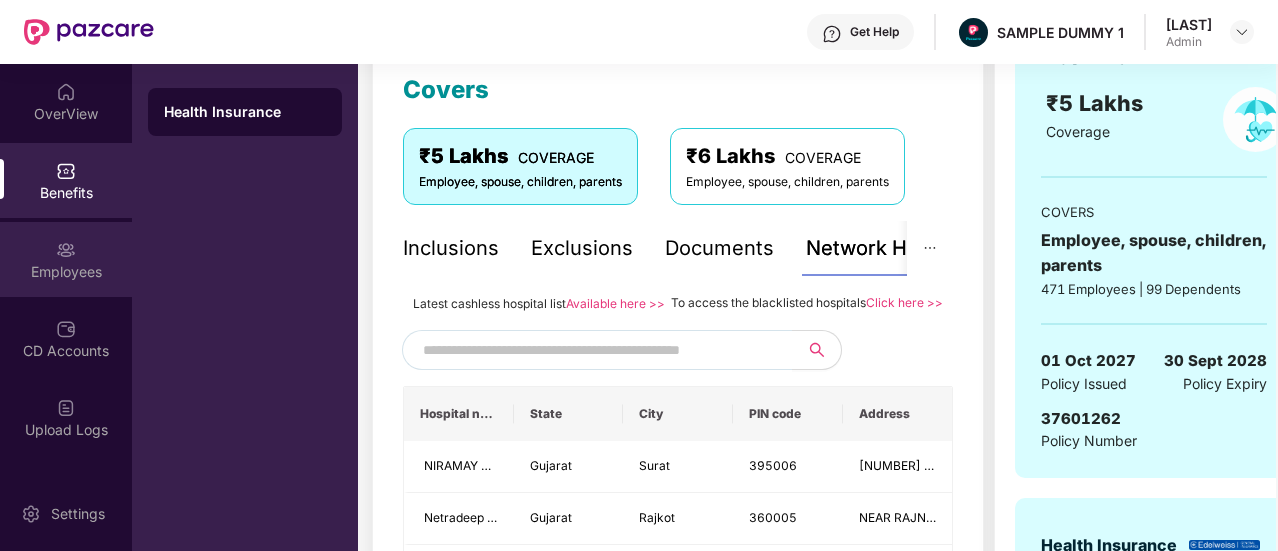click on "Employees" at bounding box center (66, 259) 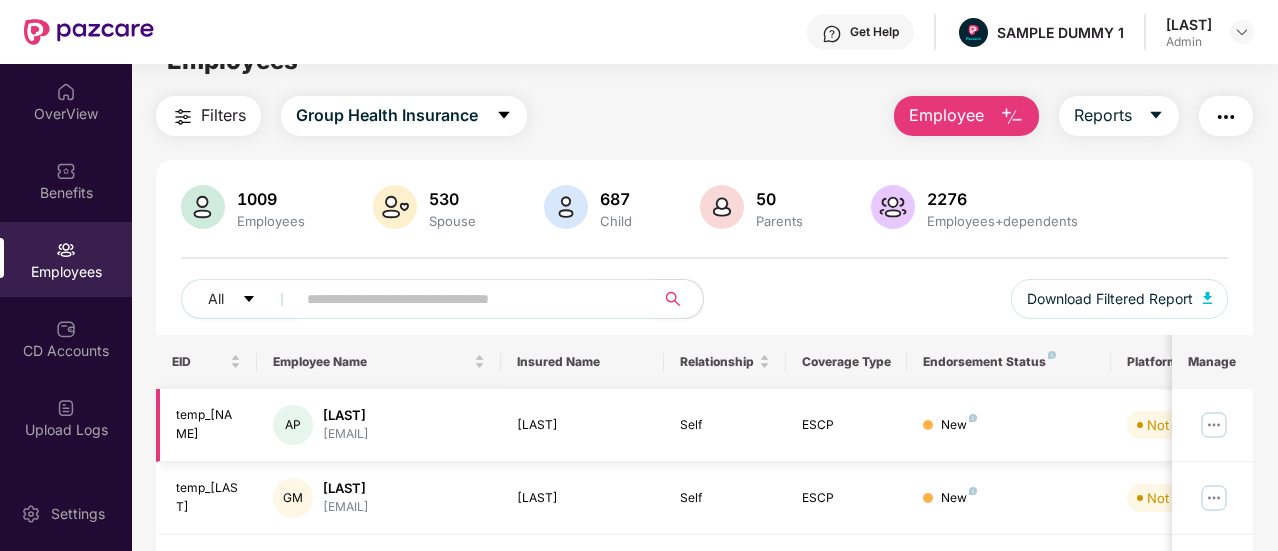 scroll, scrollTop: 0, scrollLeft: 0, axis: both 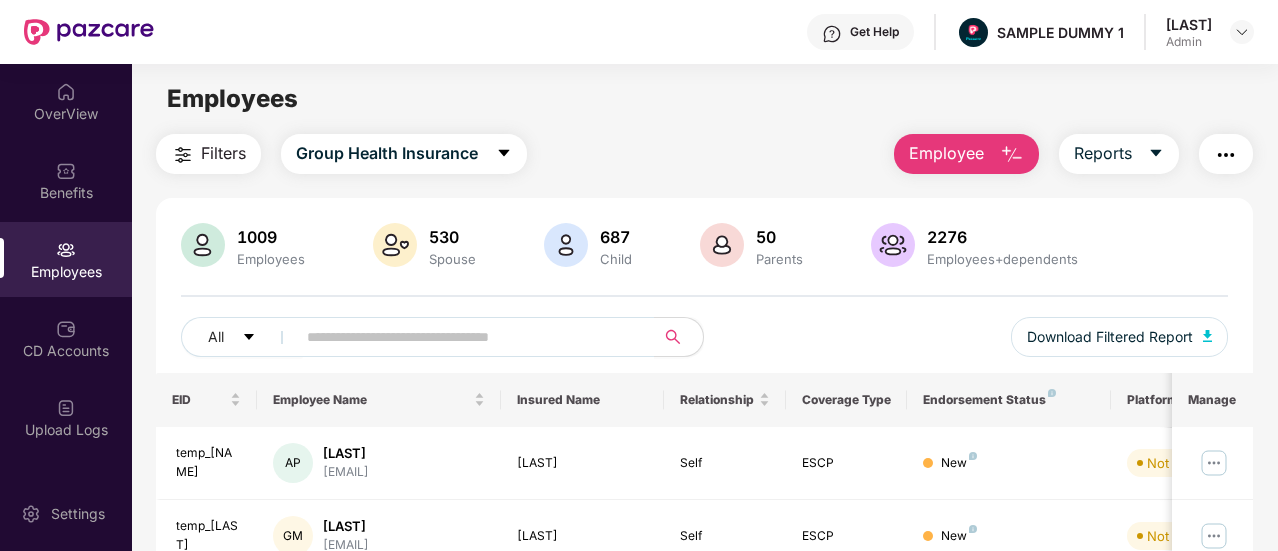 click on "Employee" at bounding box center [946, 153] 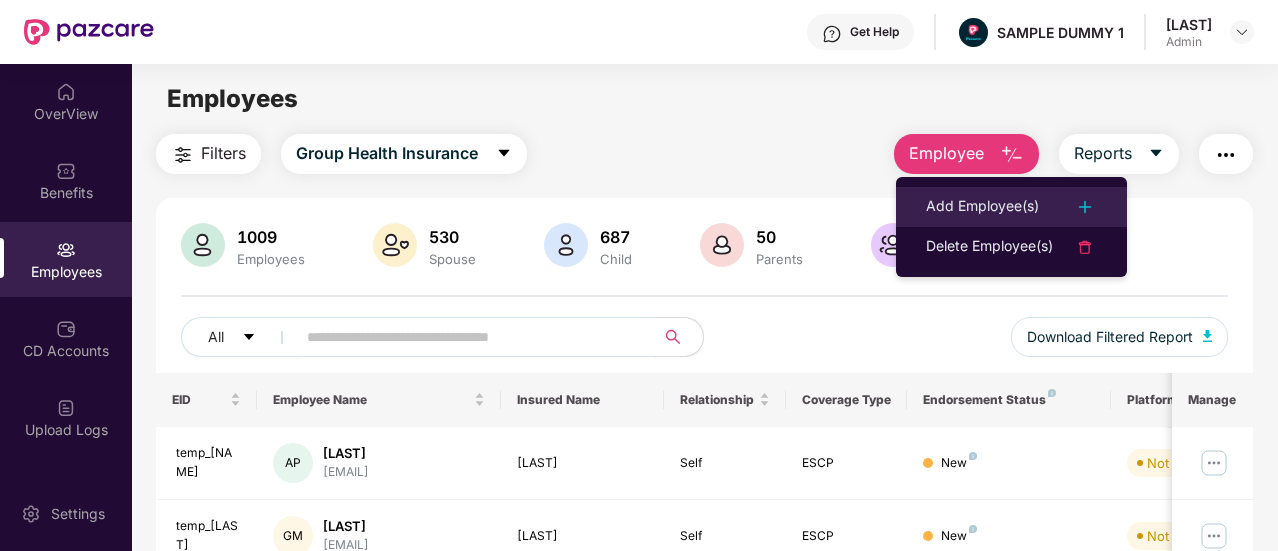 click on "Add Employee(s)" at bounding box center (982, 207) 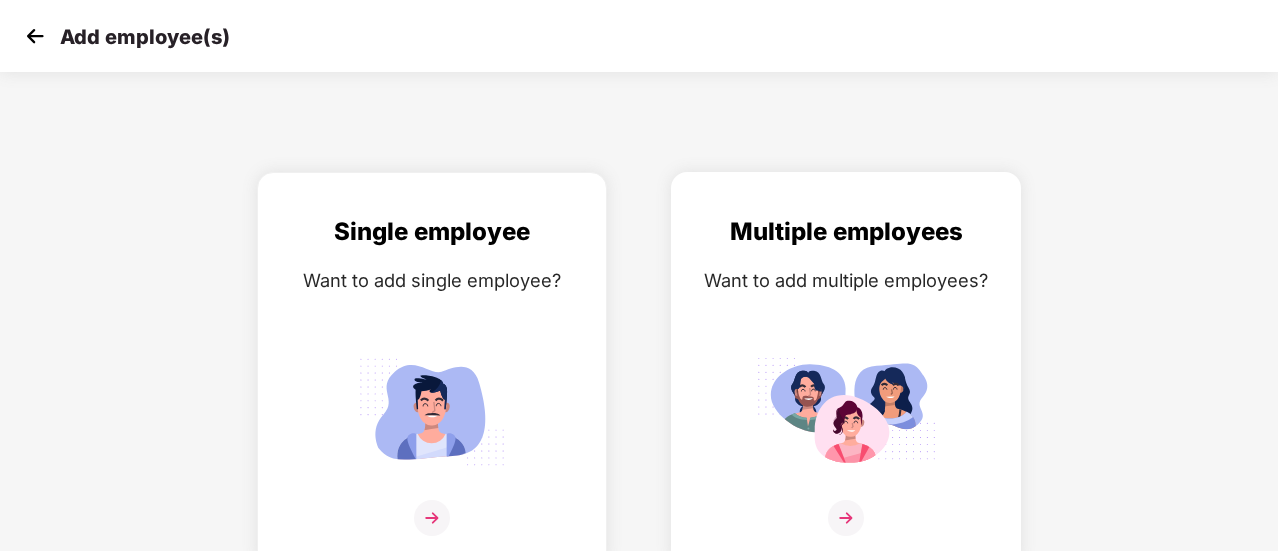 scroll, scrollTop: 14, scrollLeft: 0, axis: vertical 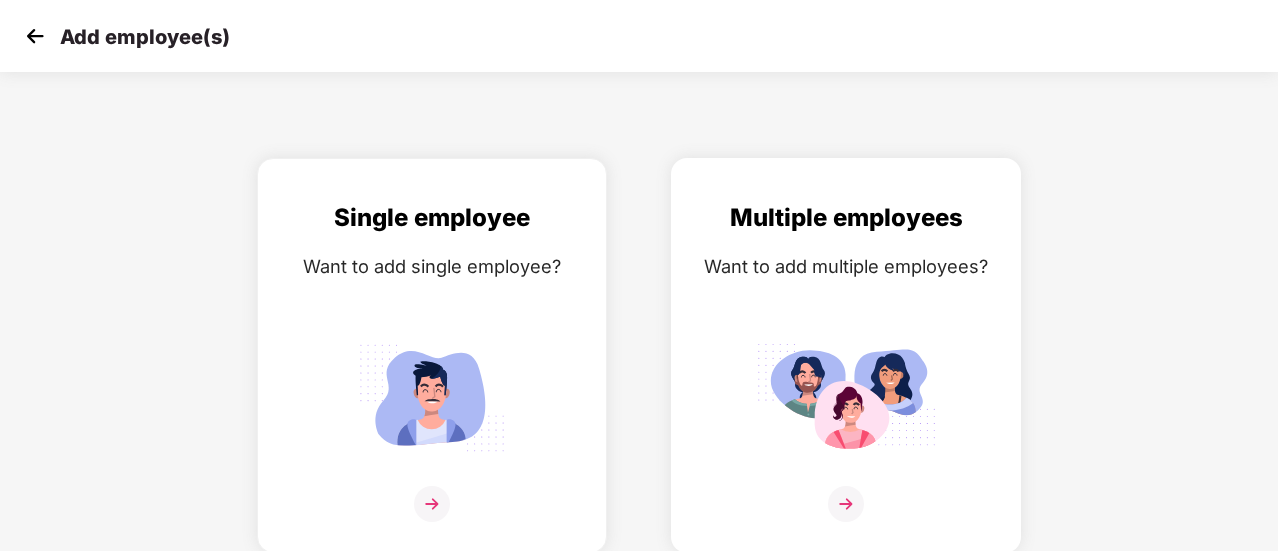 click at bounding box center (846, 397) 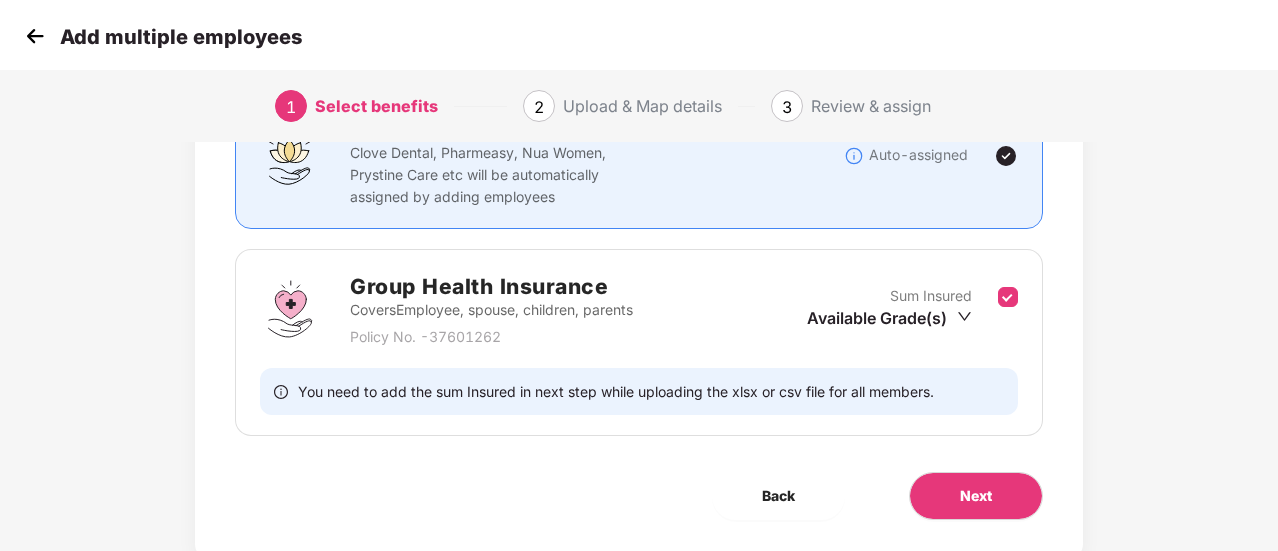 scroll, scrollTop: 248, scrollLeft: 0, axis: vertical 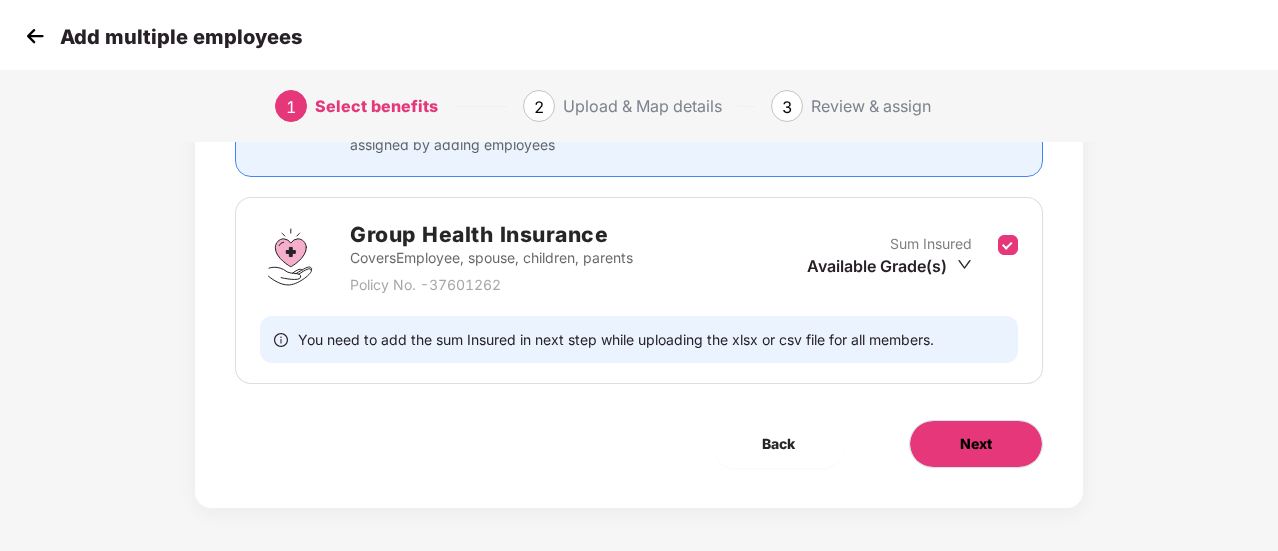 click on "Next" at bounding box center (976, 444) 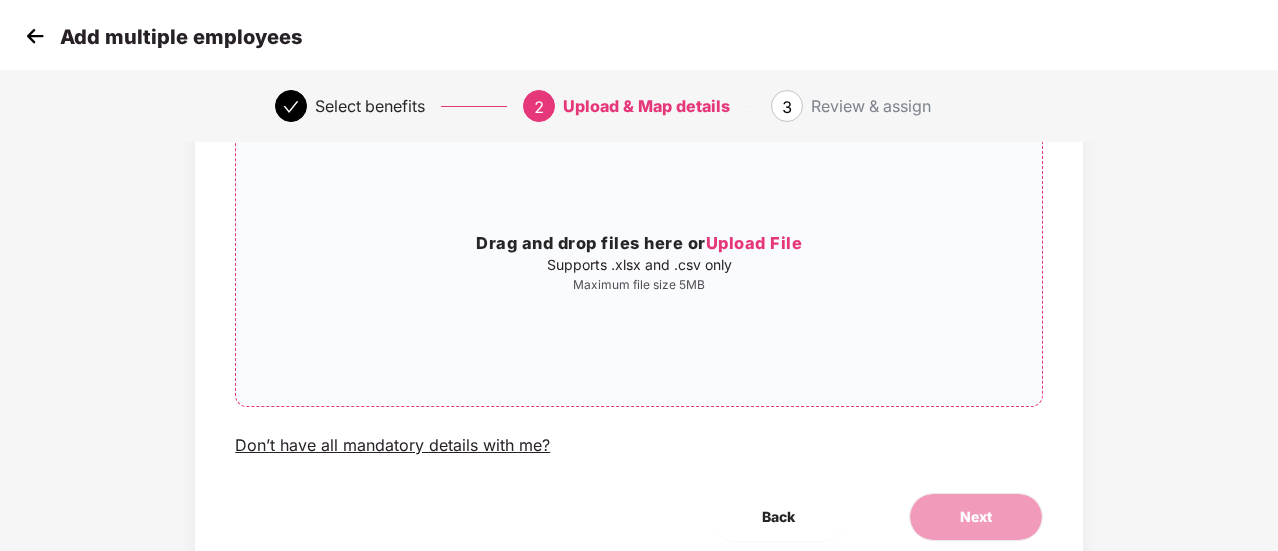 scroll, scrollTop: 181, scrollLeft: 0, axis: vertical 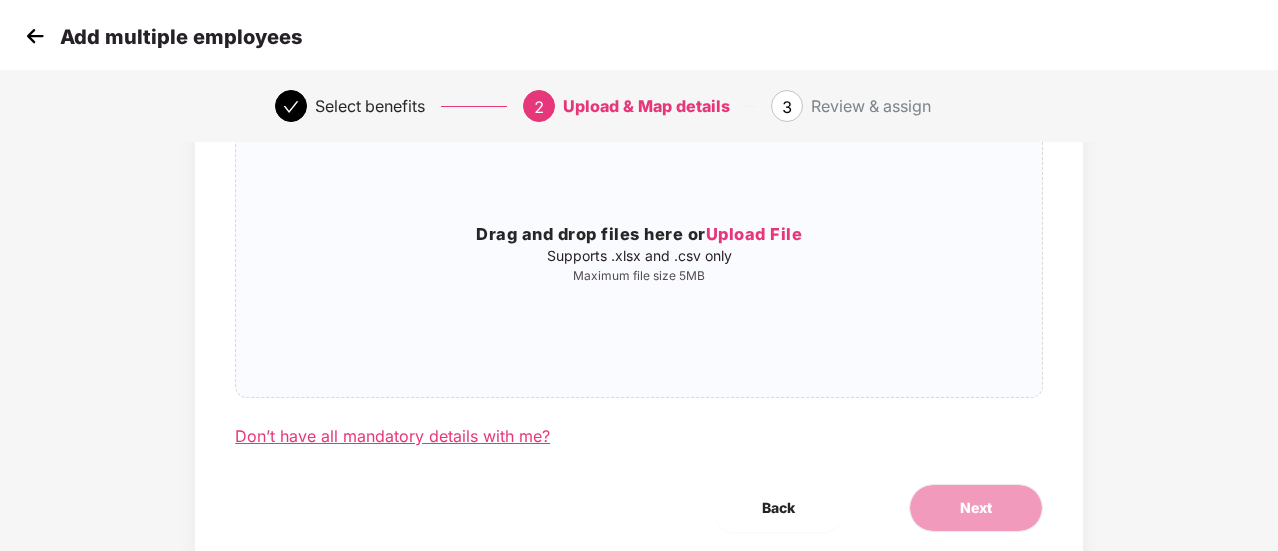 click on "Don’t have all mandatory details with me?" at bounding box center [392, 436] 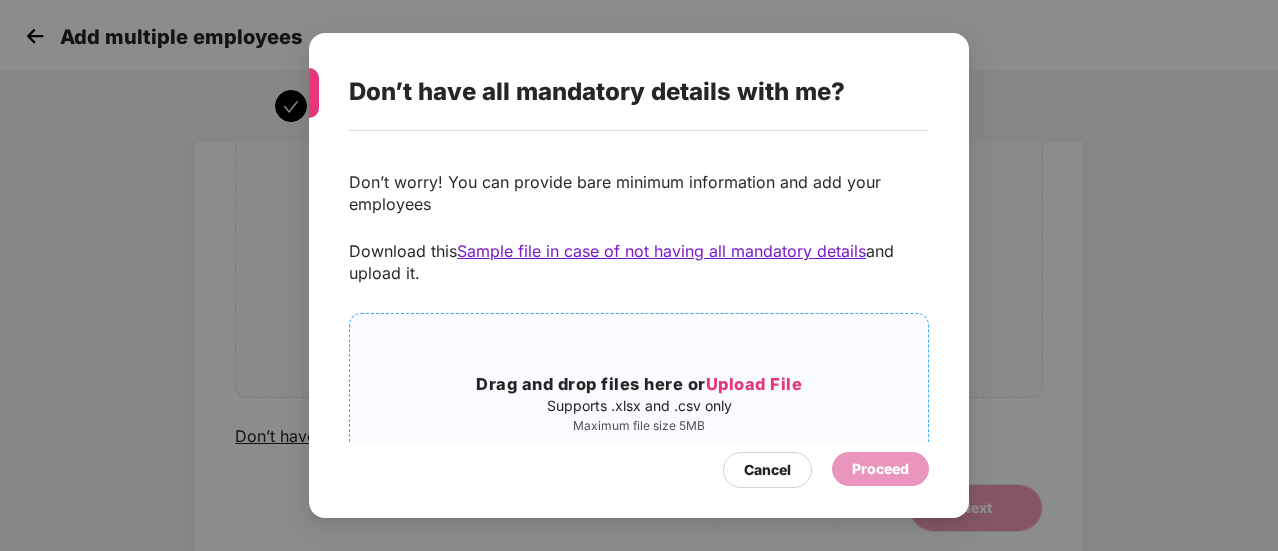 scroll, scrollTop: 80, scrollLeft: 0, axis: vertical 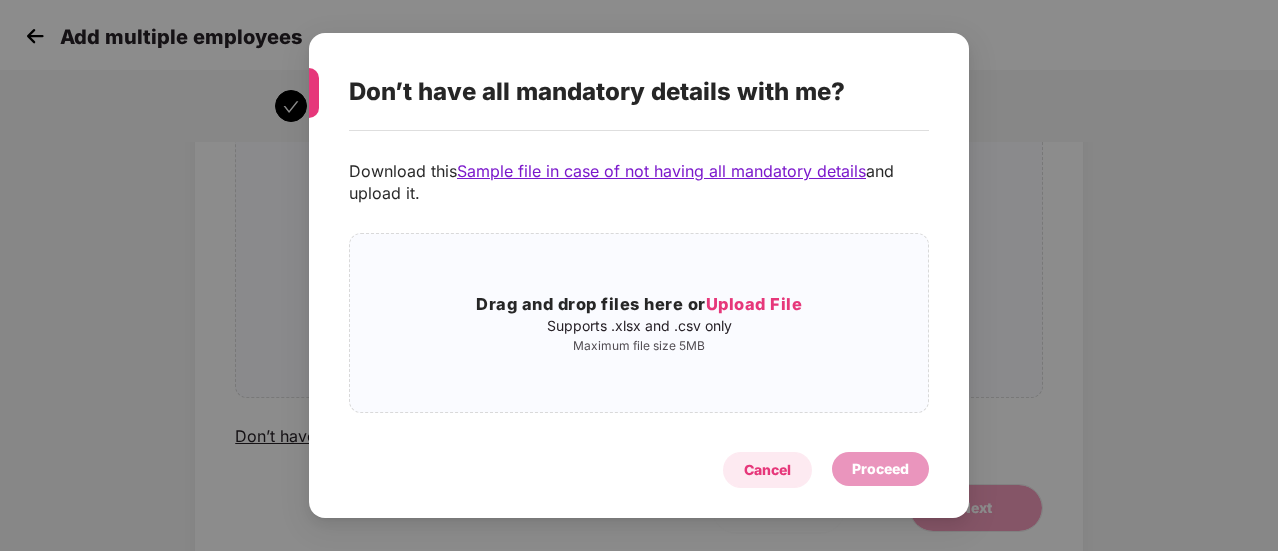 click on "Cancel" at bounding box center (767, 470) 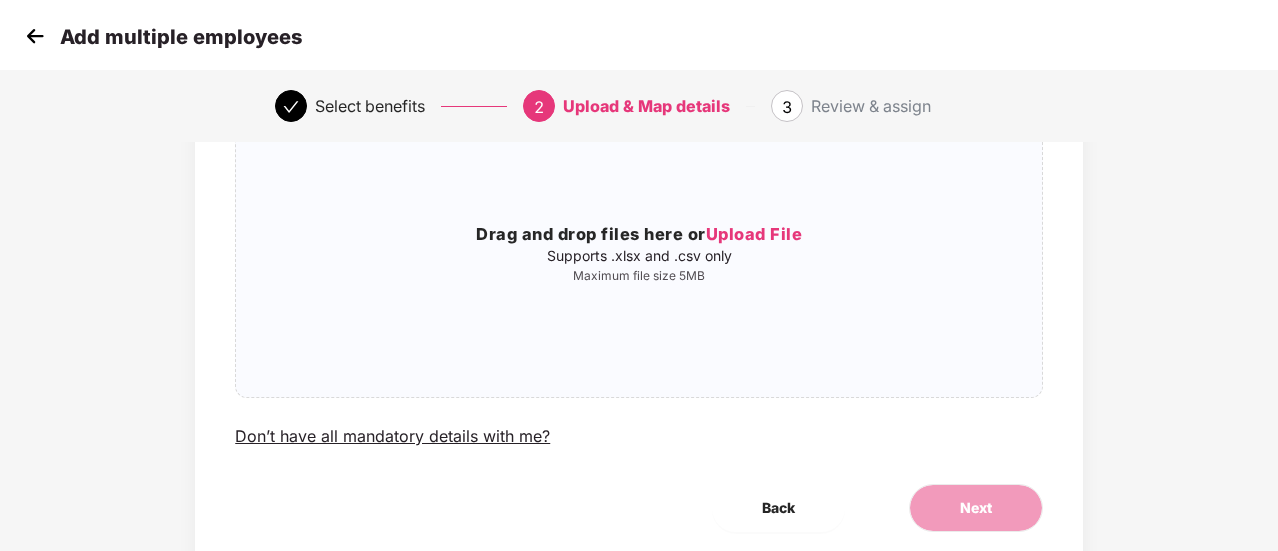 click at bounding box center [35, 36] 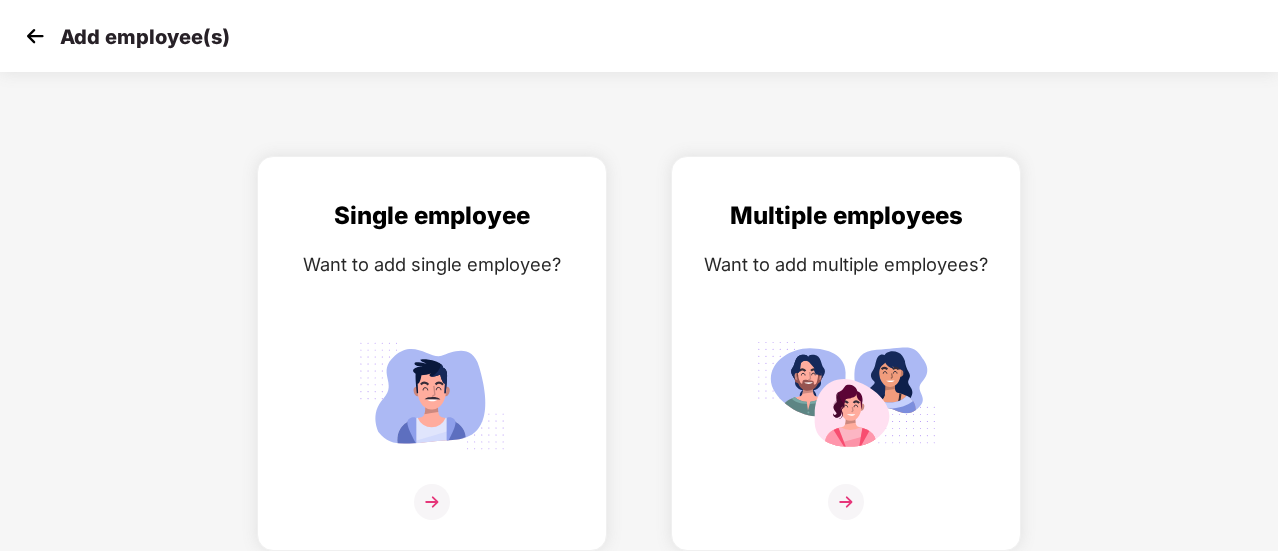 scroll, scrollTop: 0, scrollLeft: 0, axis: both 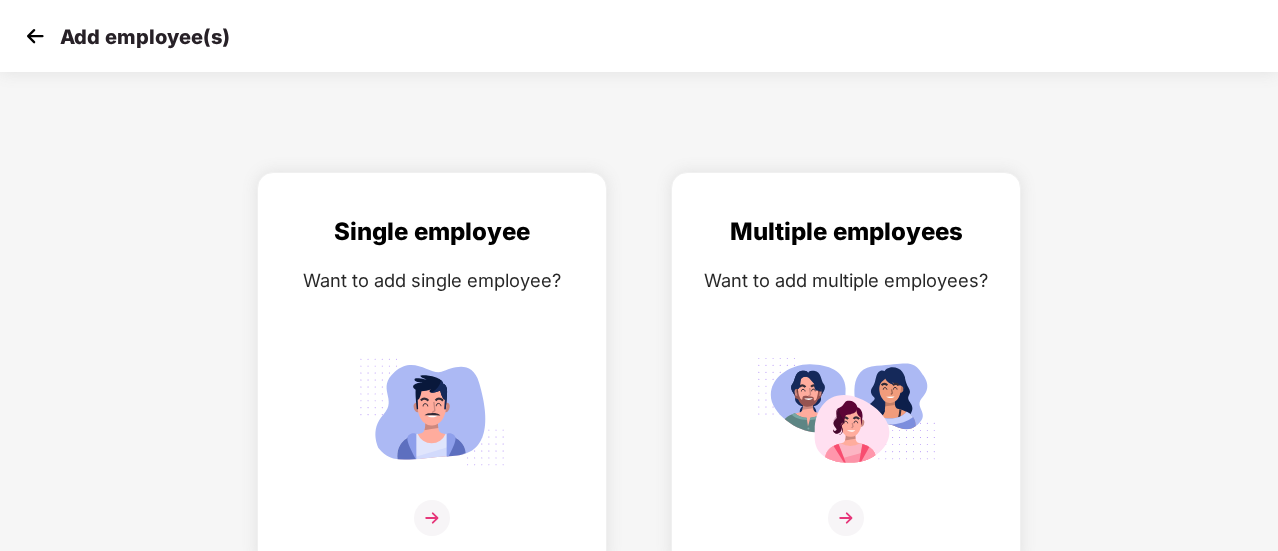 click at bounding box center [35, 36] 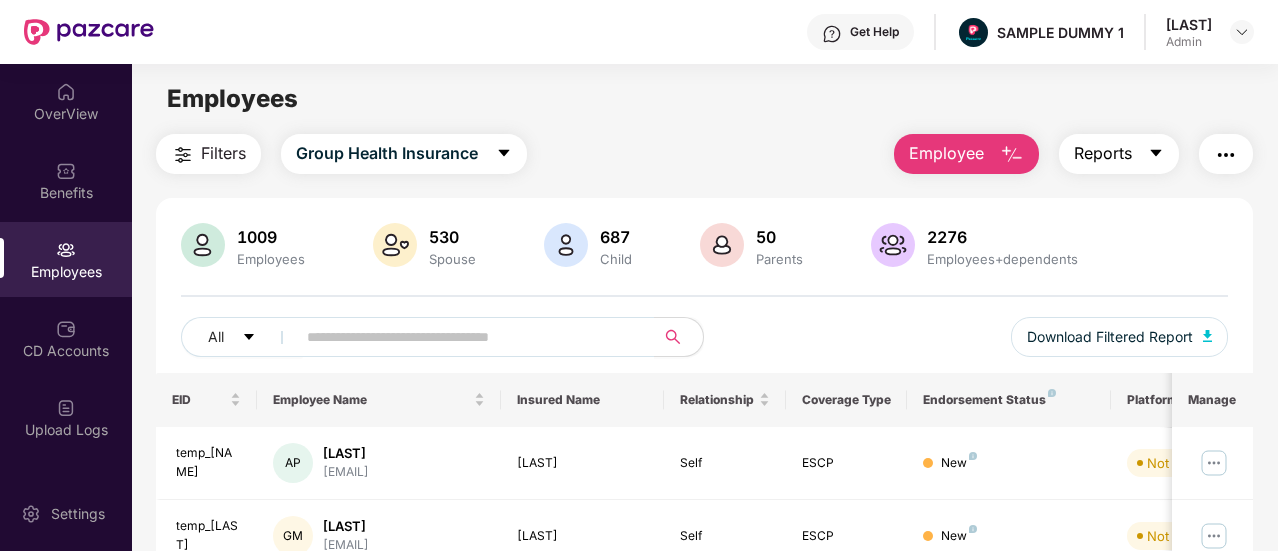 click on "Reports" at bounding box center [1103, 153] 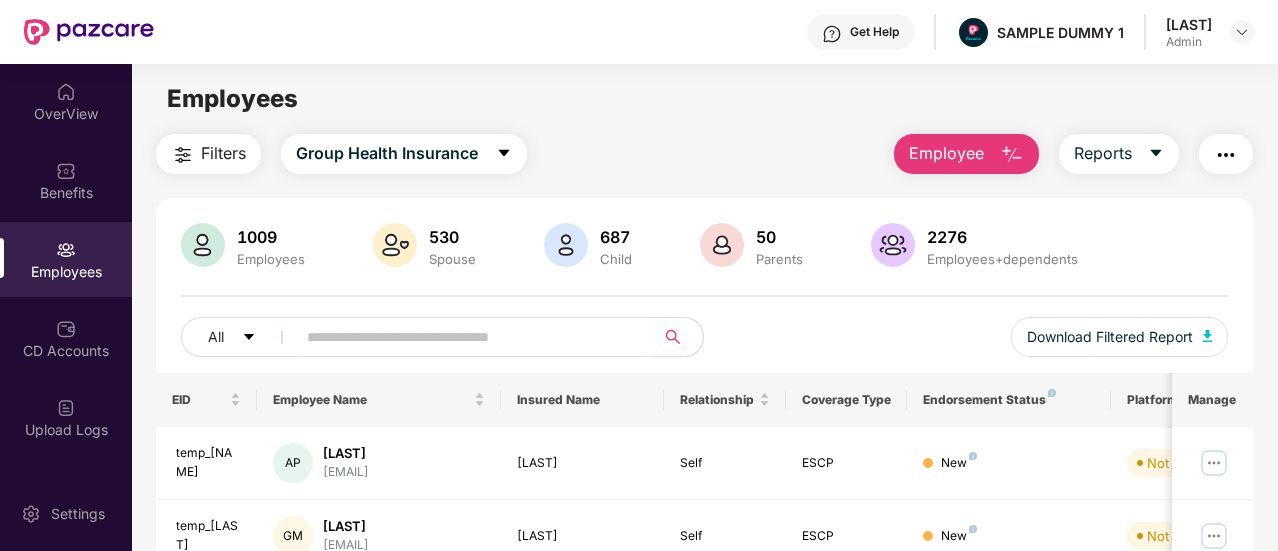 click on "All Download Filtered Report" at bounding box center (704, 345) 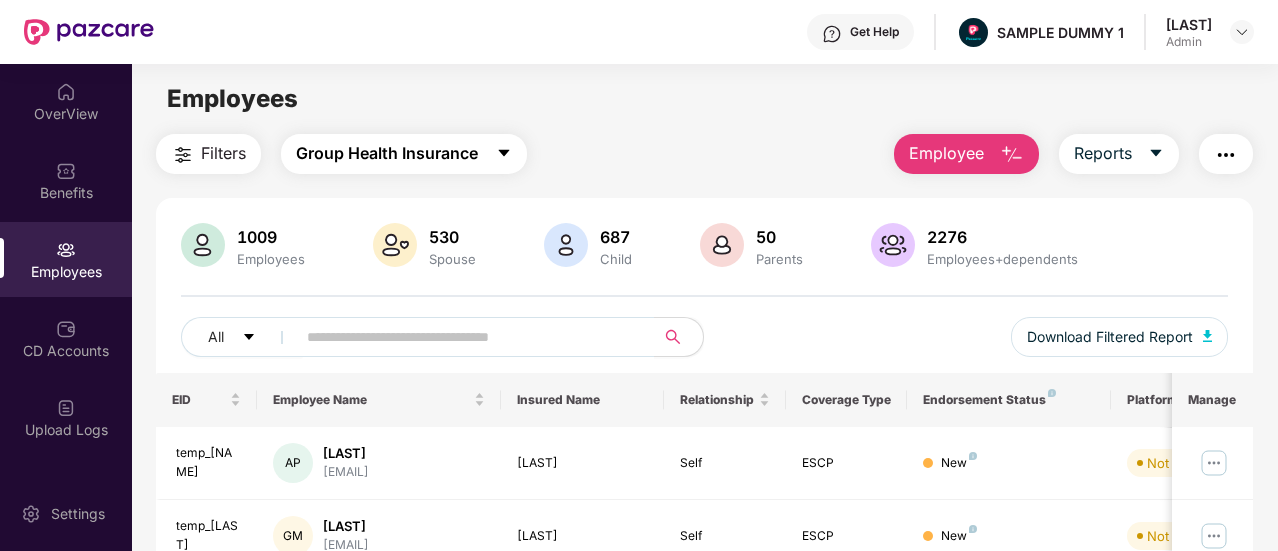 click on "Group Health Insurance" at bounding box center (404, 154) 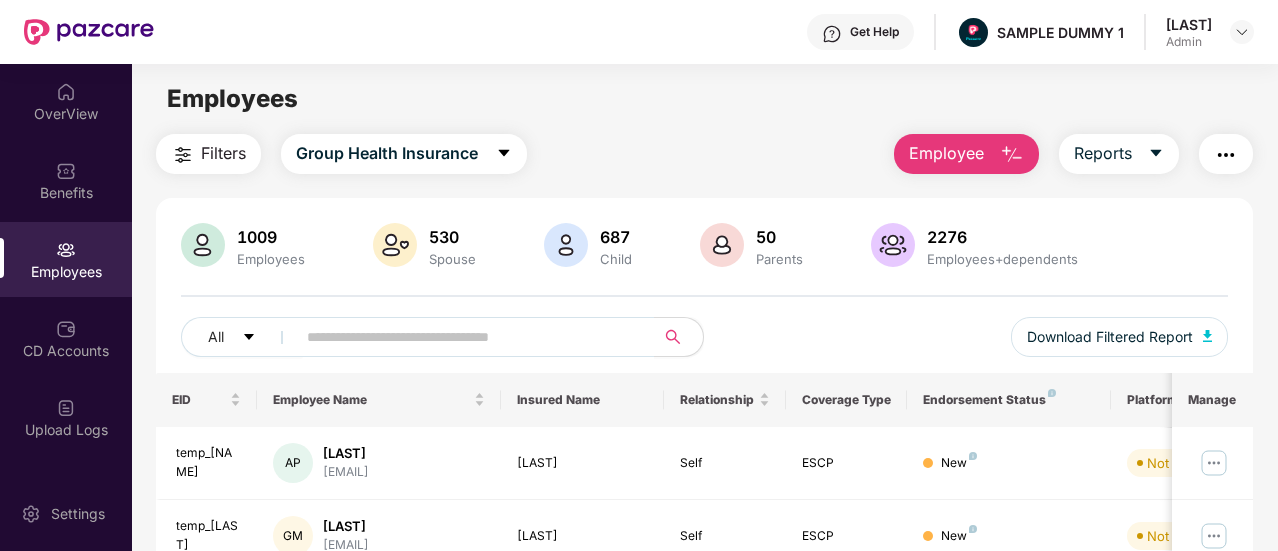 click on "Filters Group Health Insurance Employee  Reports [NUMBER] Employees [NUMBER] Spouse [NUMBER] Child [NUMBER] Parents [NUMBER] Employees+dependents All Download Filtered Report EID Employee Name Insured Name Relationship Coverage Type Endorsement Status Platform Status Joining Date Manage                   temp_[NAME] AP [NAME]   [EMAIL] [NAME]  Self ESCP New Not Verified [DD] [MONTH] [YYYY] temp_[NAME] GM [NAME]   [EMAIL] [NAME]  Self ESCP New Not Verified [DD] [MONTH] [YYYY] temp_[NAME] SA [NAME]   [EMAIL] [NAME]  Self ESCP New Not Verified [DD] [MONTH] [YYYY] temp_[NAME] HM [NAME]   [EMAIL] [NAME]  Self ESCP New Not Verified [DD] [MONTH] [YYYY] temp_[NAME] MP [NAME]   [EMAIL] [NAME]  Self ESCP New Not Verified [DD] [MONTH] [YYYY] temp_[NAME] SP [NAME]   [EMAIL] [NAME]  Self ESCP New Not Verified [DD] [MONTH] [YYYY] temp_[NAME] MP [NAME]   [EMAIL] [NAME]  Self ESCP New" at bounding box center (704, 681) 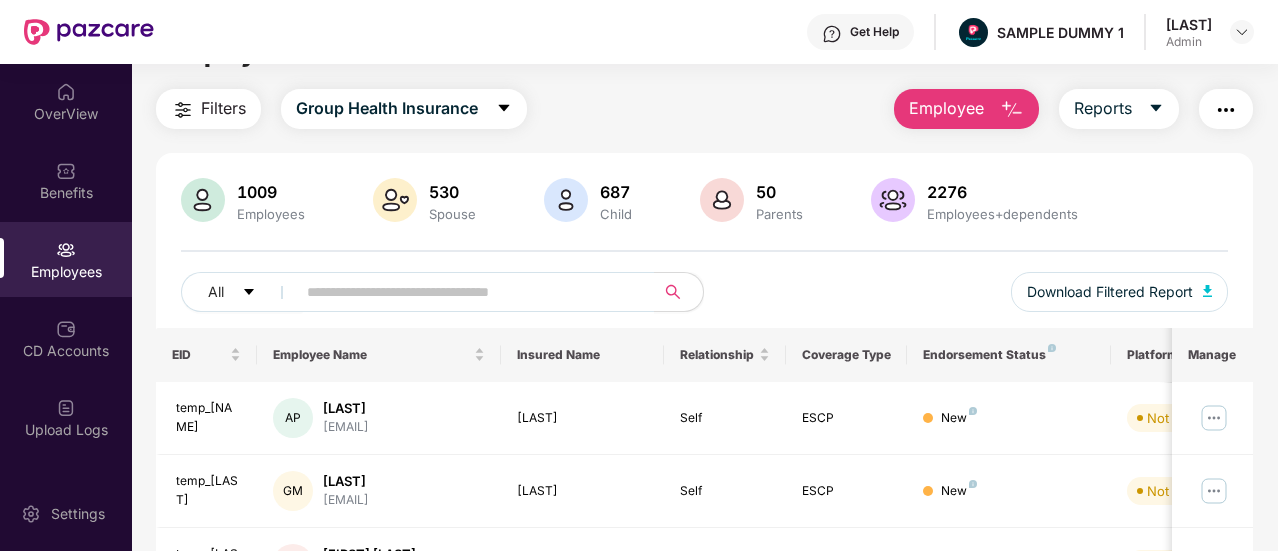 scroll, scrollTop: 0, scrollLeft: 0, axis: both 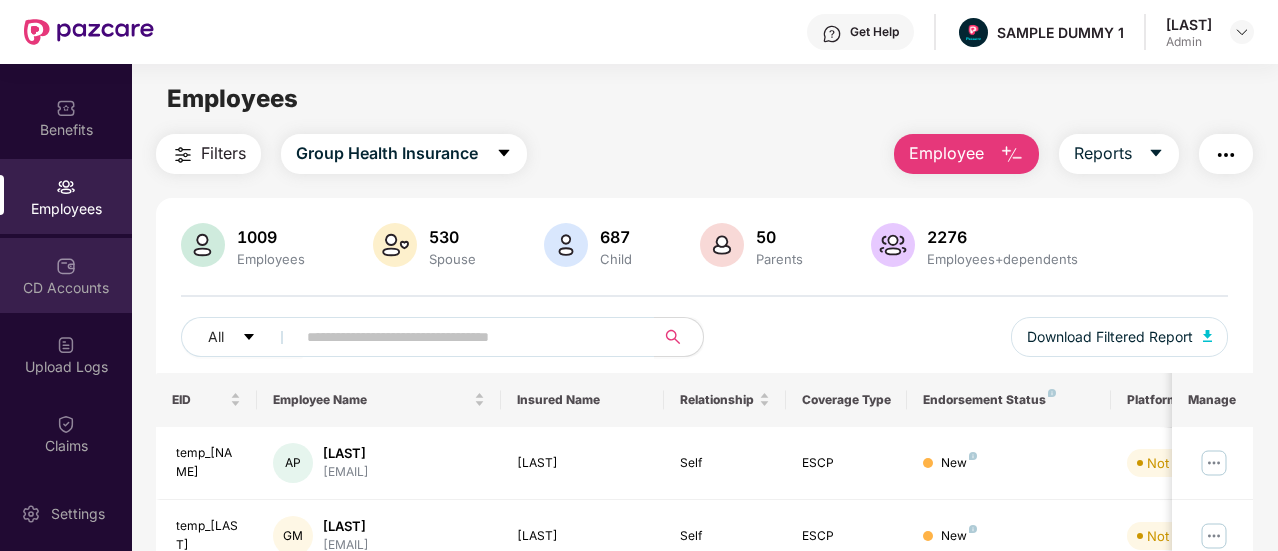 click on "CD Accounts" at bounding box center (66, 275) 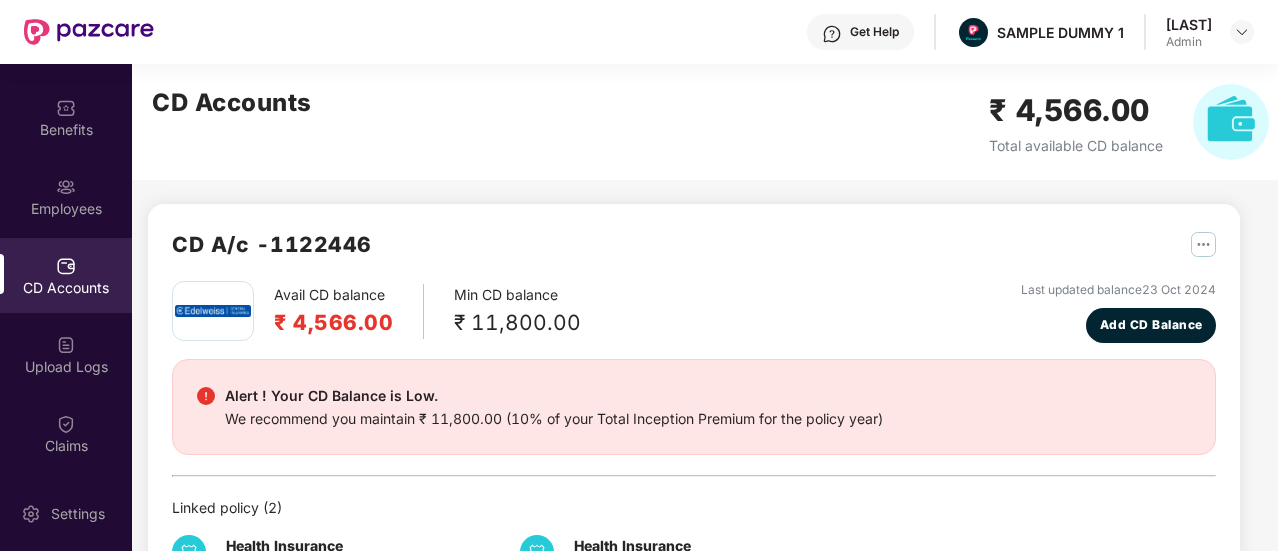 scroll, scrollTop: 38, scrollLeft: 0, axis: vertical 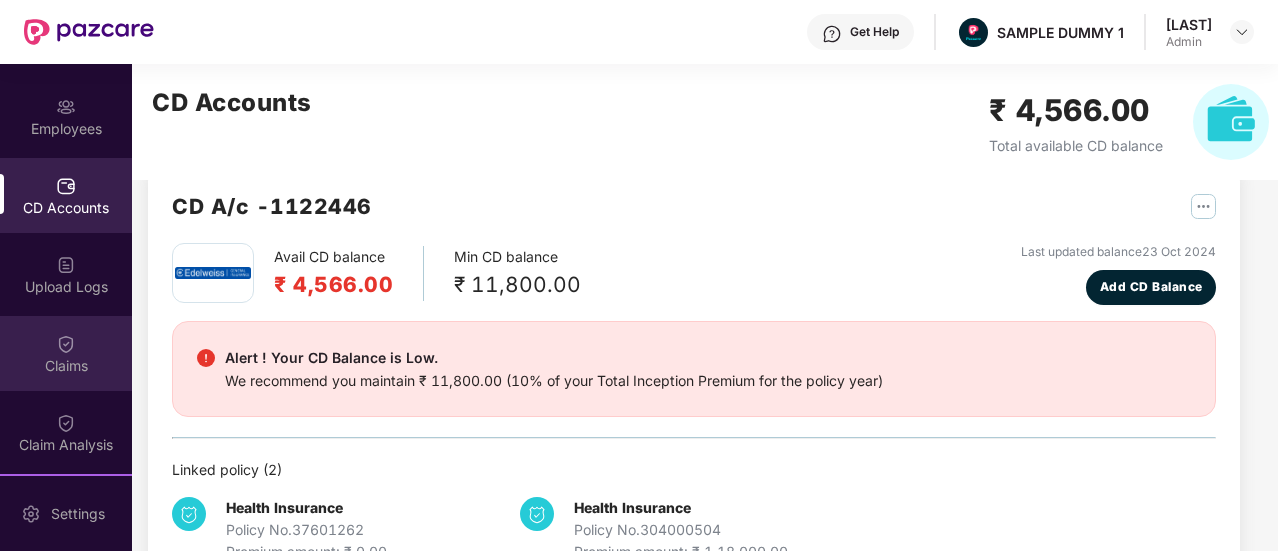click at bounding box center [66, 344] 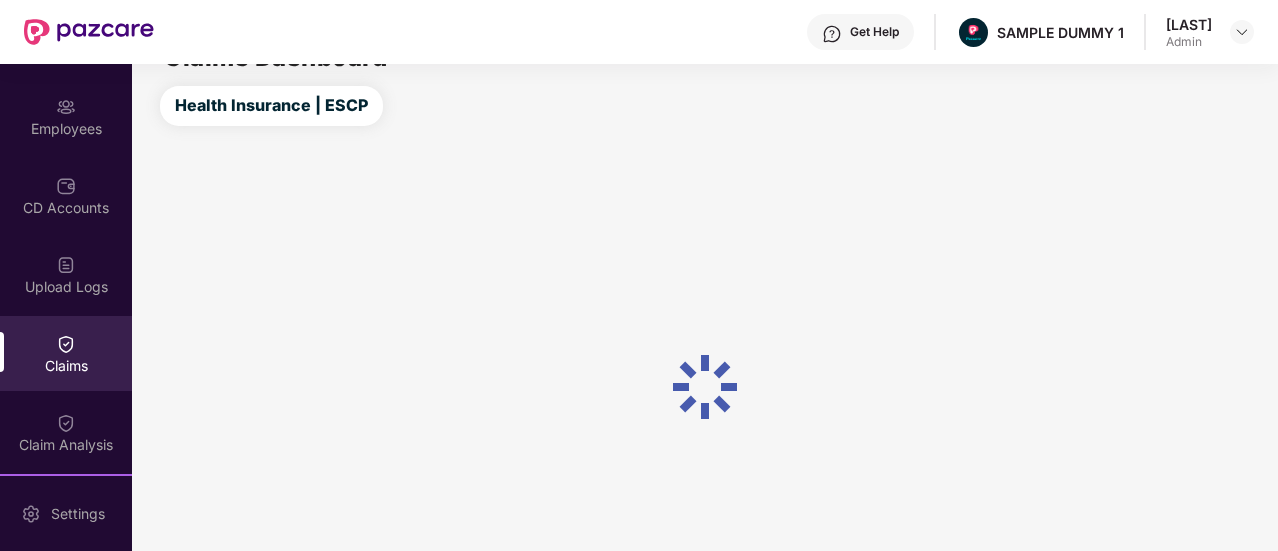 scroll, scrollTop: 38, scrollLeft: 0, axis: vertical 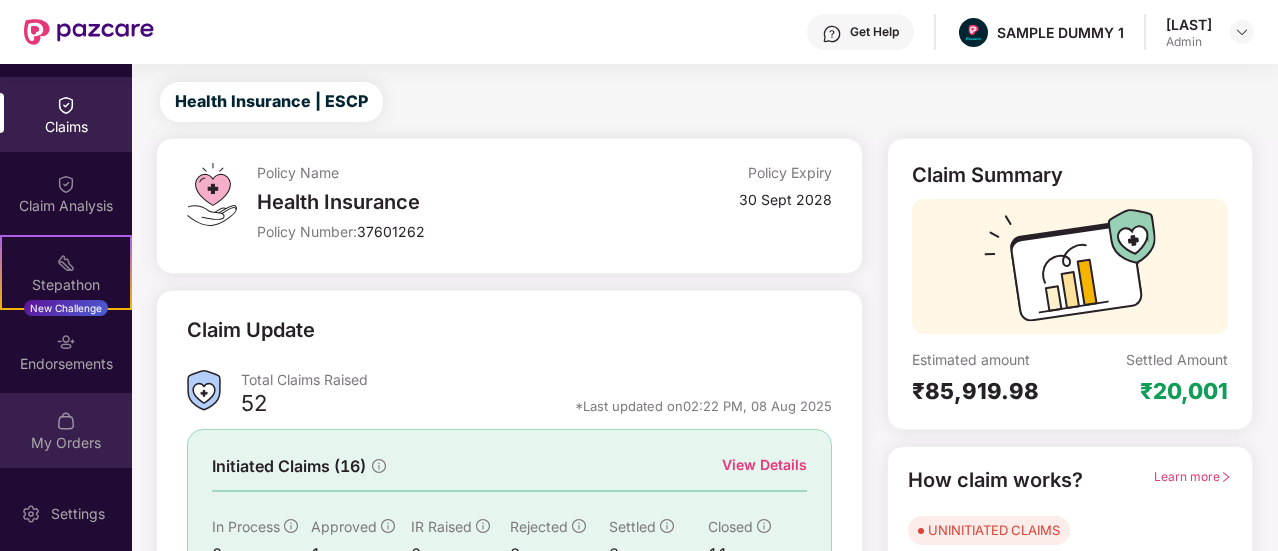 click at bounding box center [66, 421] 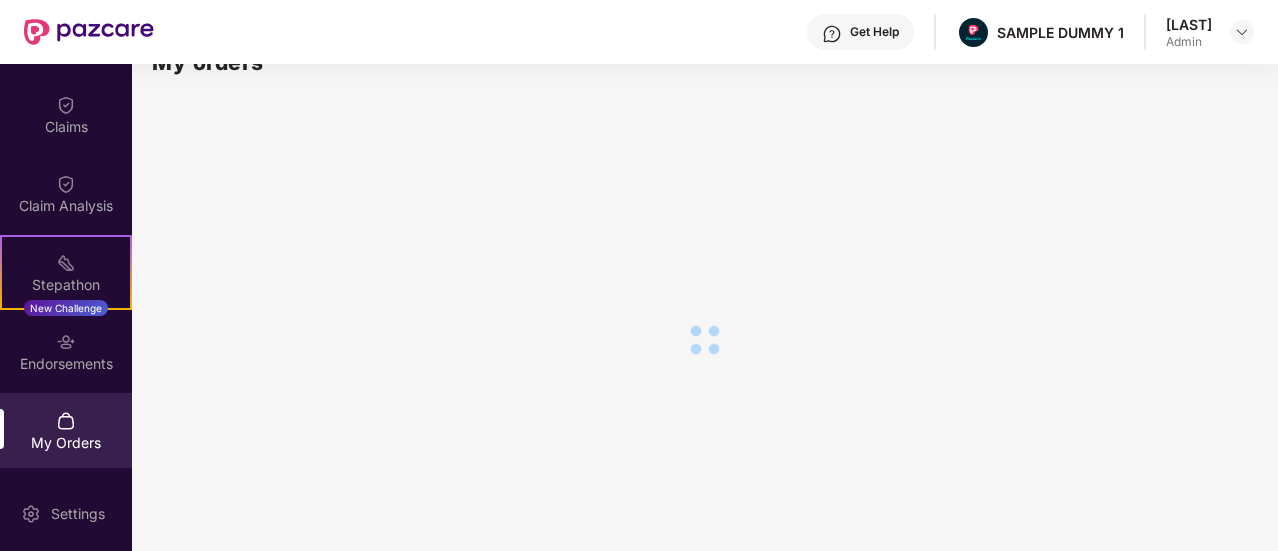 scroll, scrollTop: 456, scrollLeft: 0, axis: vertical 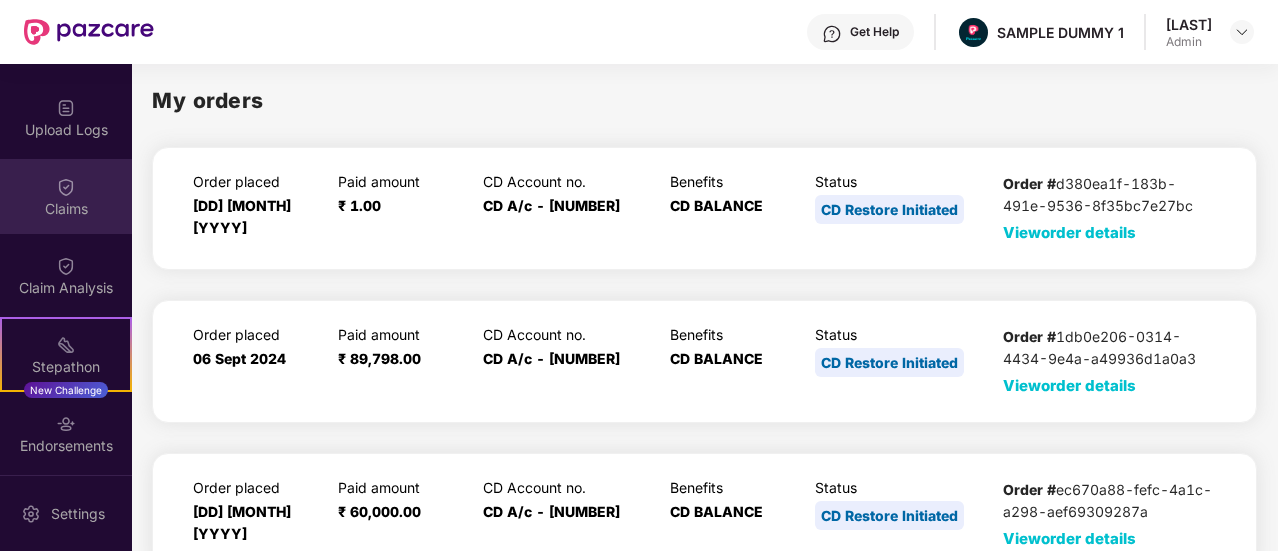 click at bounding box center (66, 187) 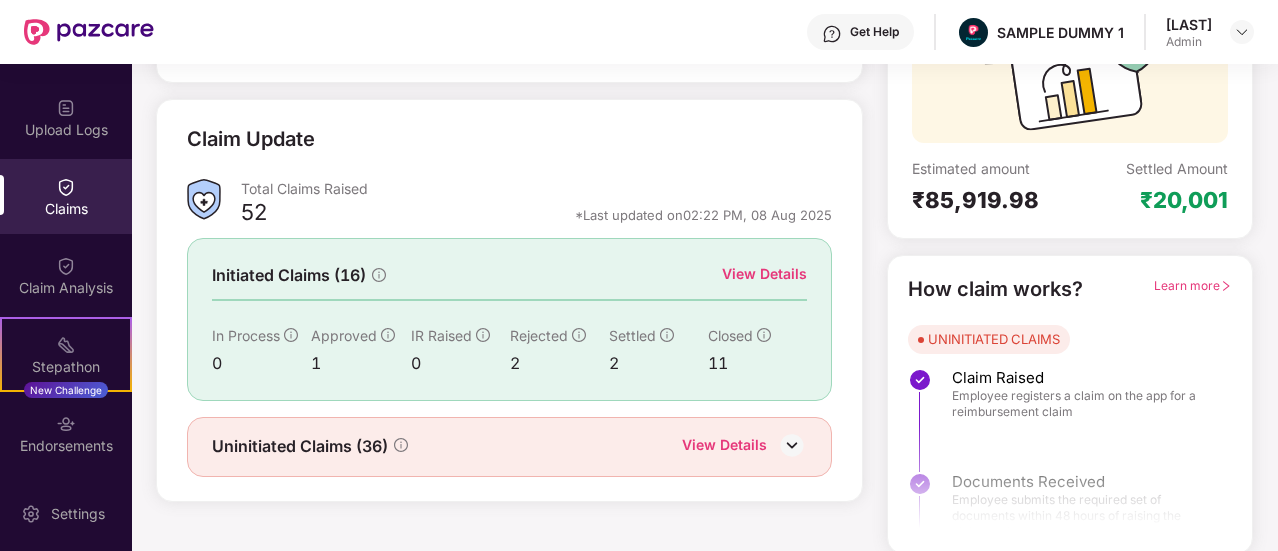 scroll, scrollTop: 230, scrollLeft: 0, axis: vertical 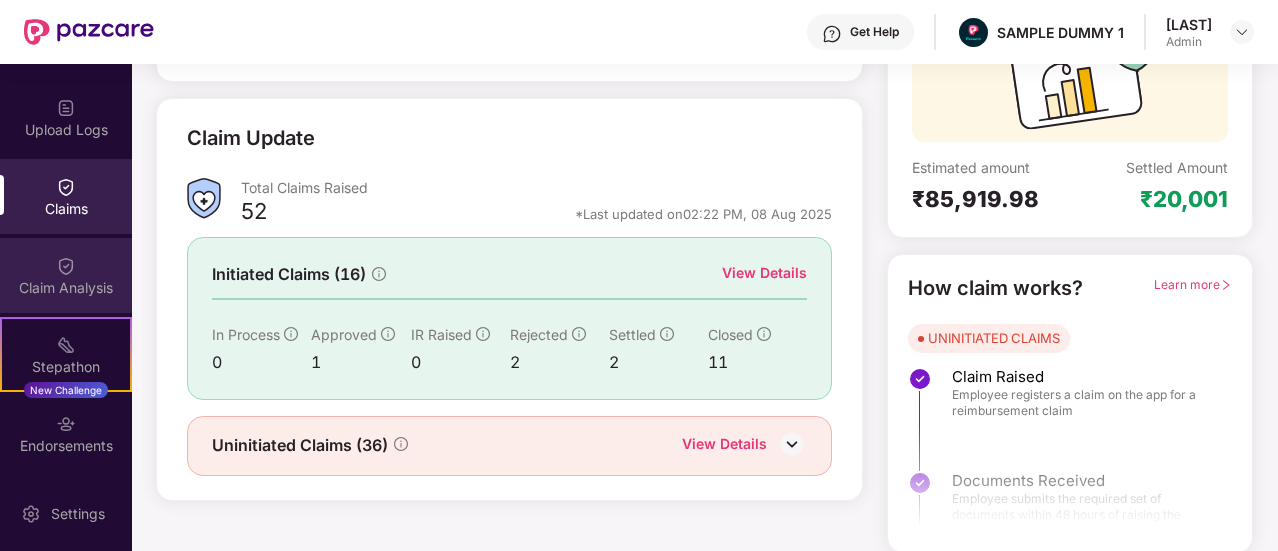 click on "Claim Analysis" at bounding box center (66, 275) 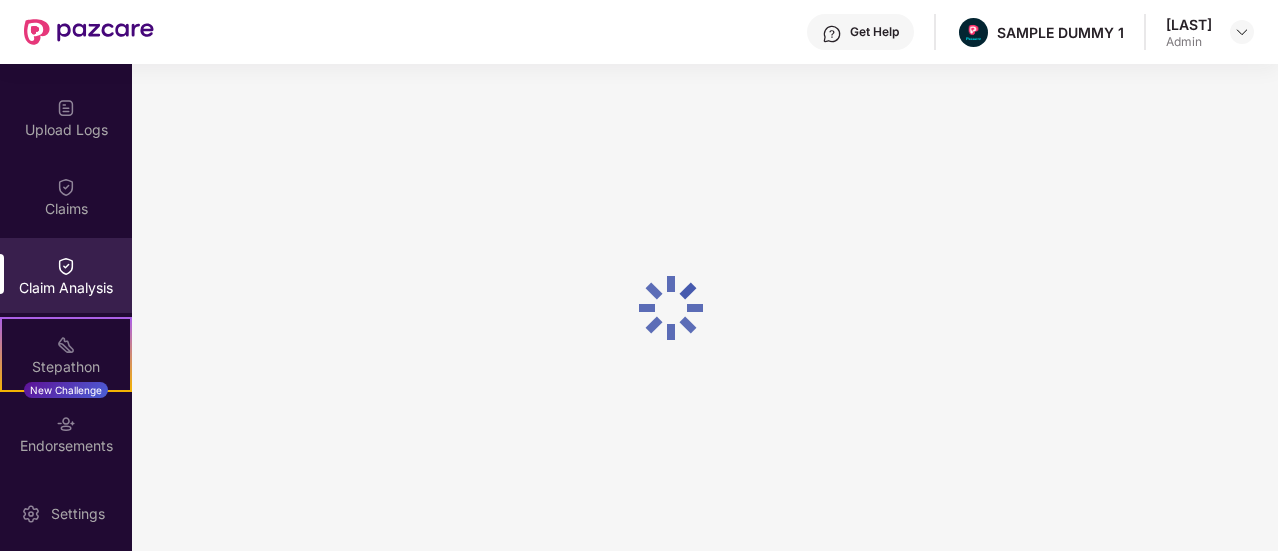 scroll, scrollTop: 0, scrollLeft: 0, axis: both 